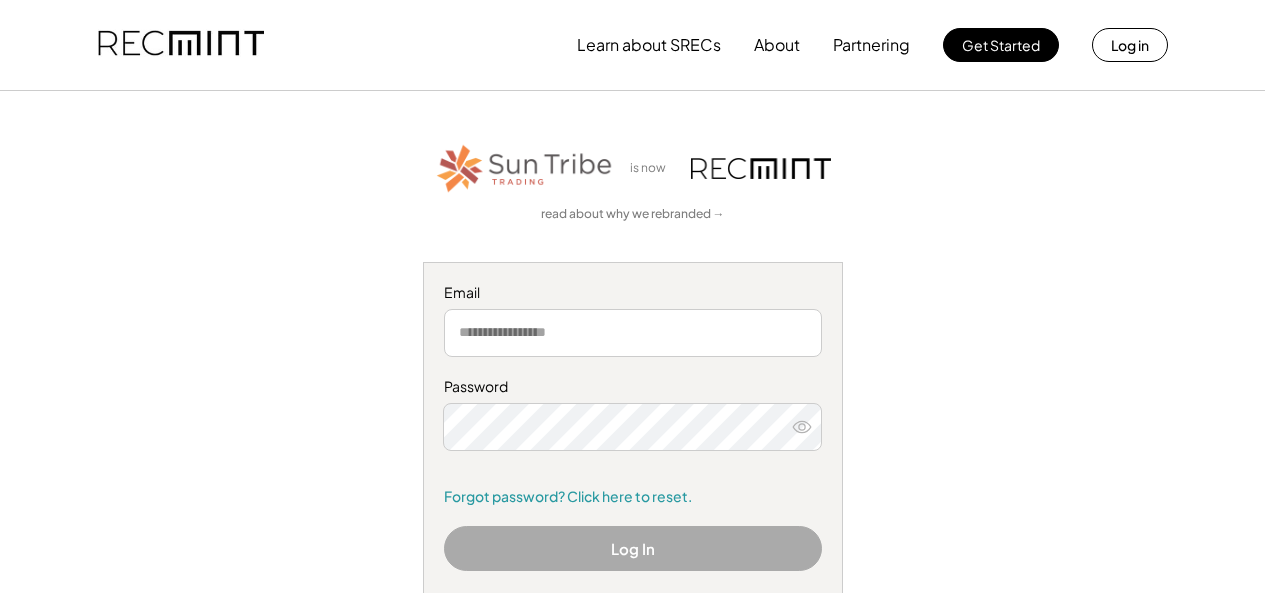 scroll, scrollTop: 0, scrollLeft: 0, axis: both 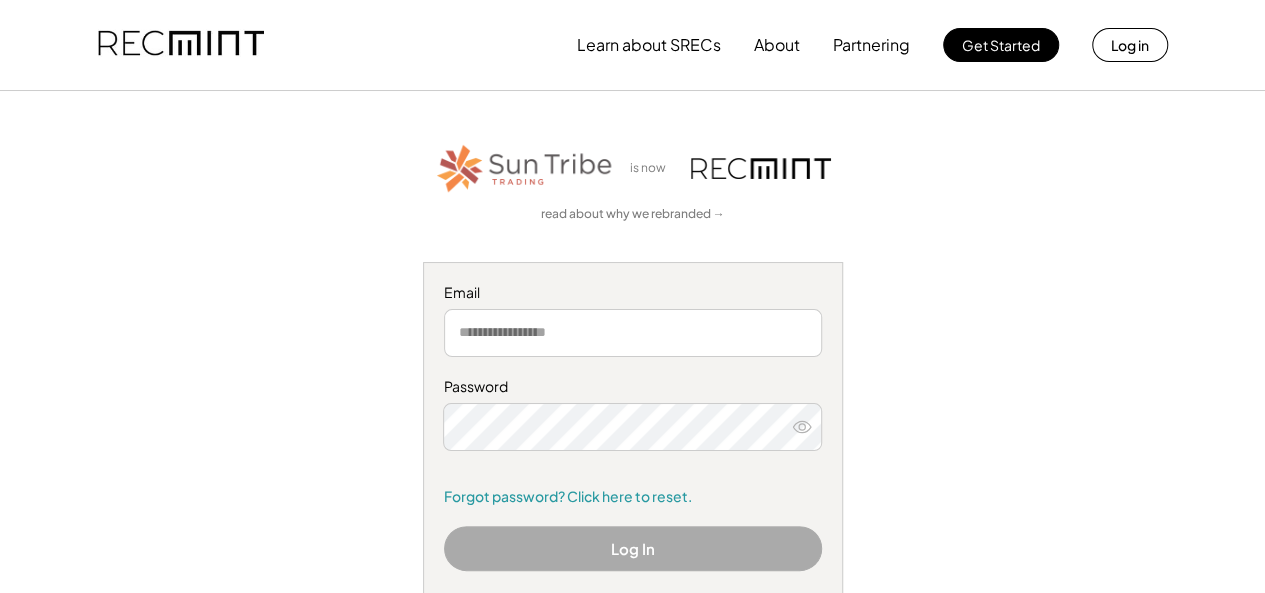 type on "**********" 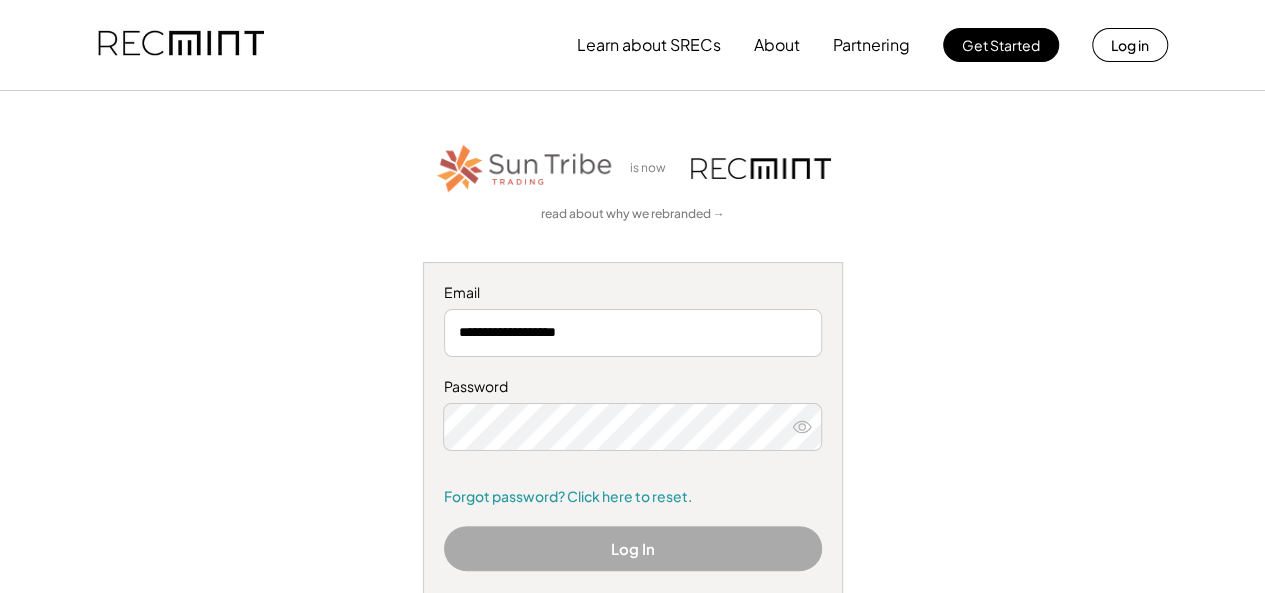 click on "Log In" at bounding box center [633, 548] 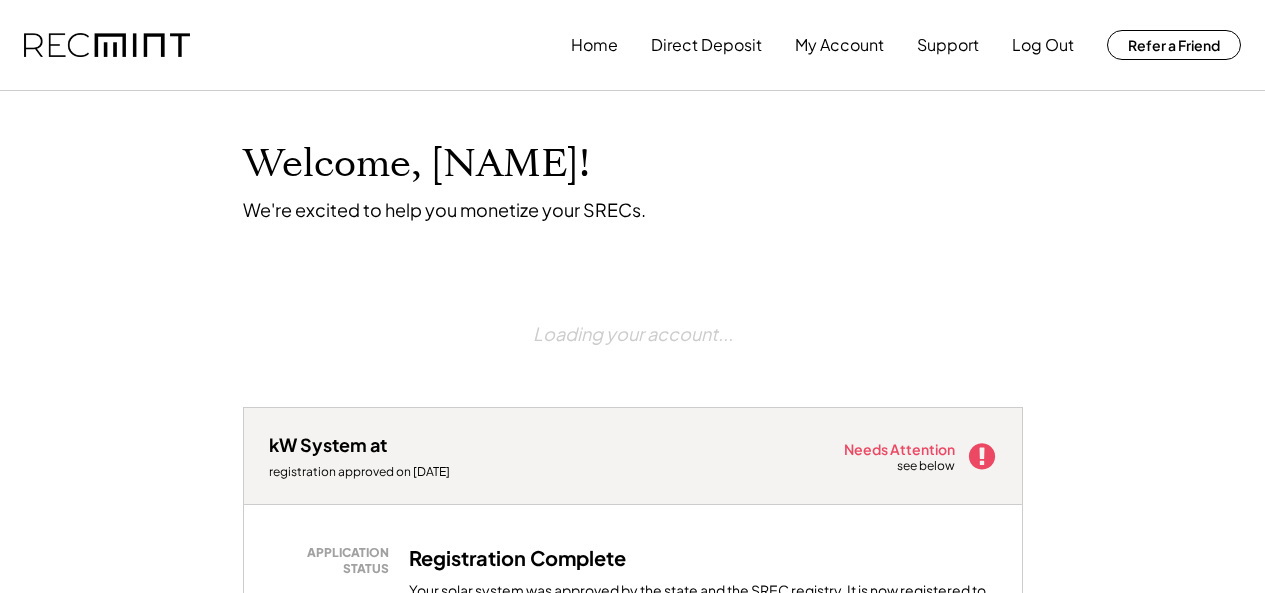 scroll, scrollTop: 0, scrollLeft: 0, axis: both 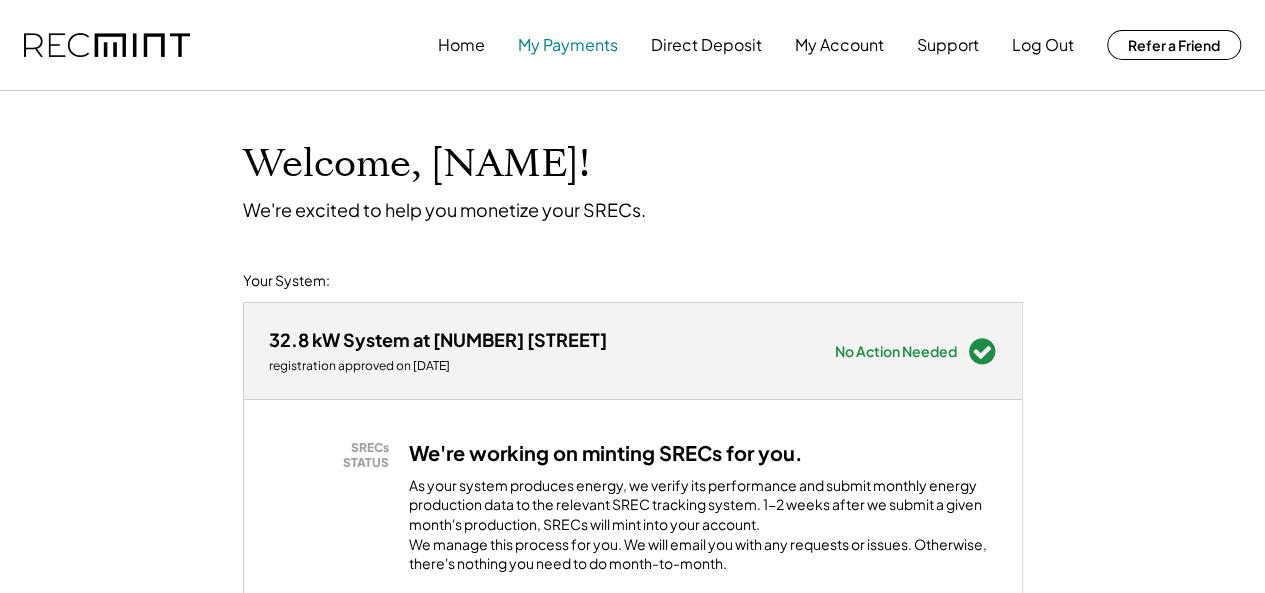 click on "My Payments" at bounding box center [568, 45] 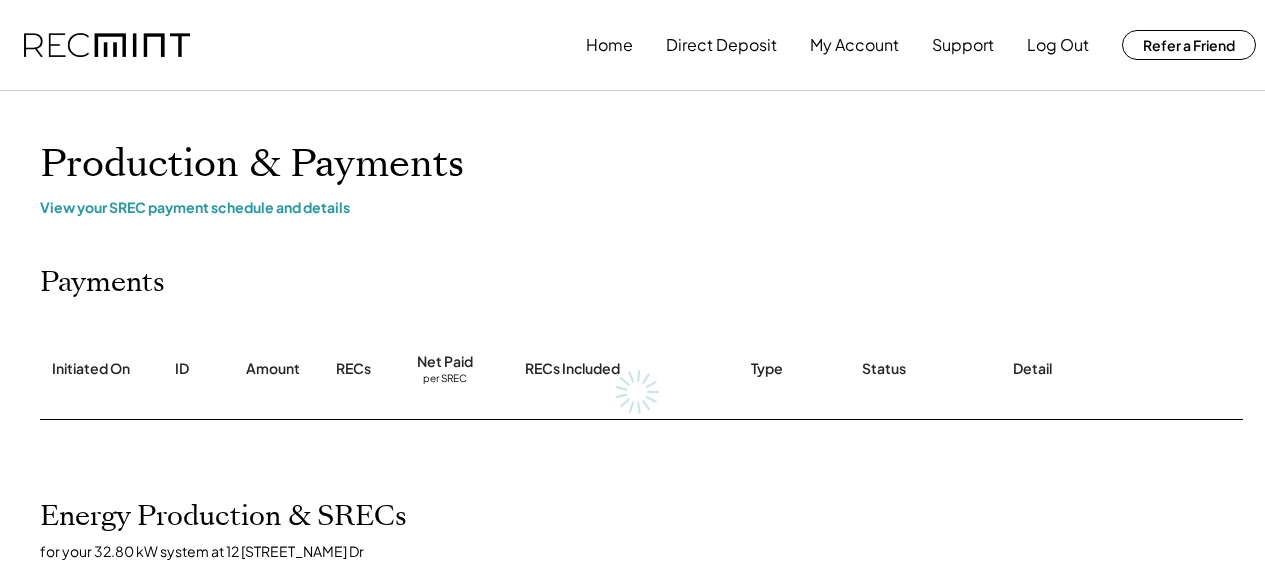 scroll, scrollTop: 0, scrollLeft: 0, axis: both 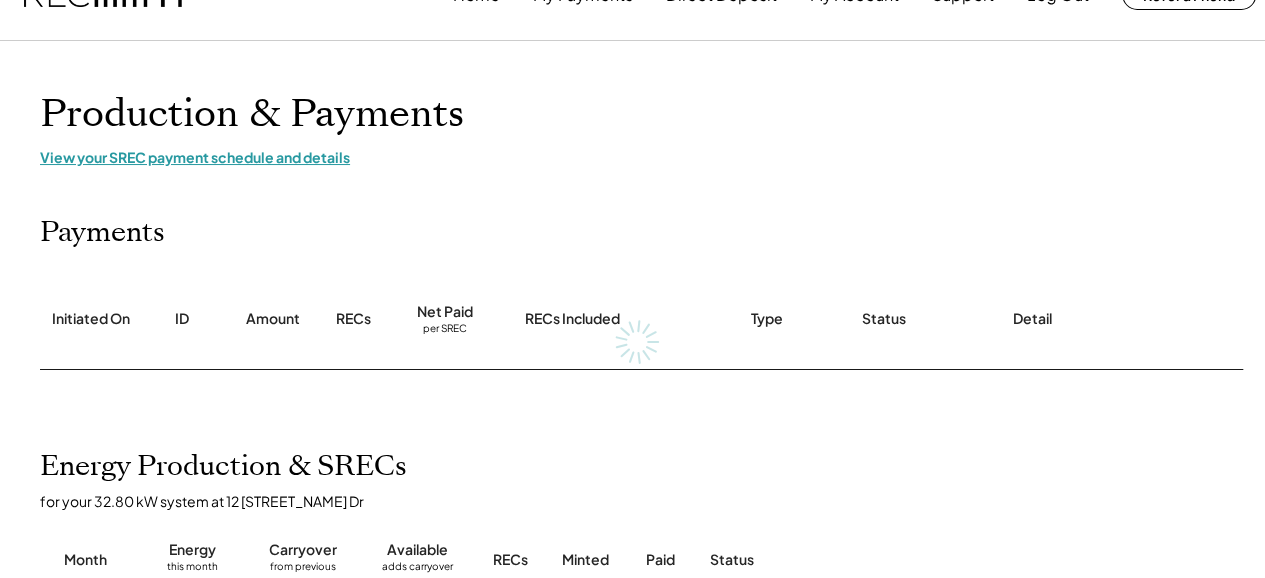 click on "View your SREC payment schedule and details" at bounding box center (640, 157) 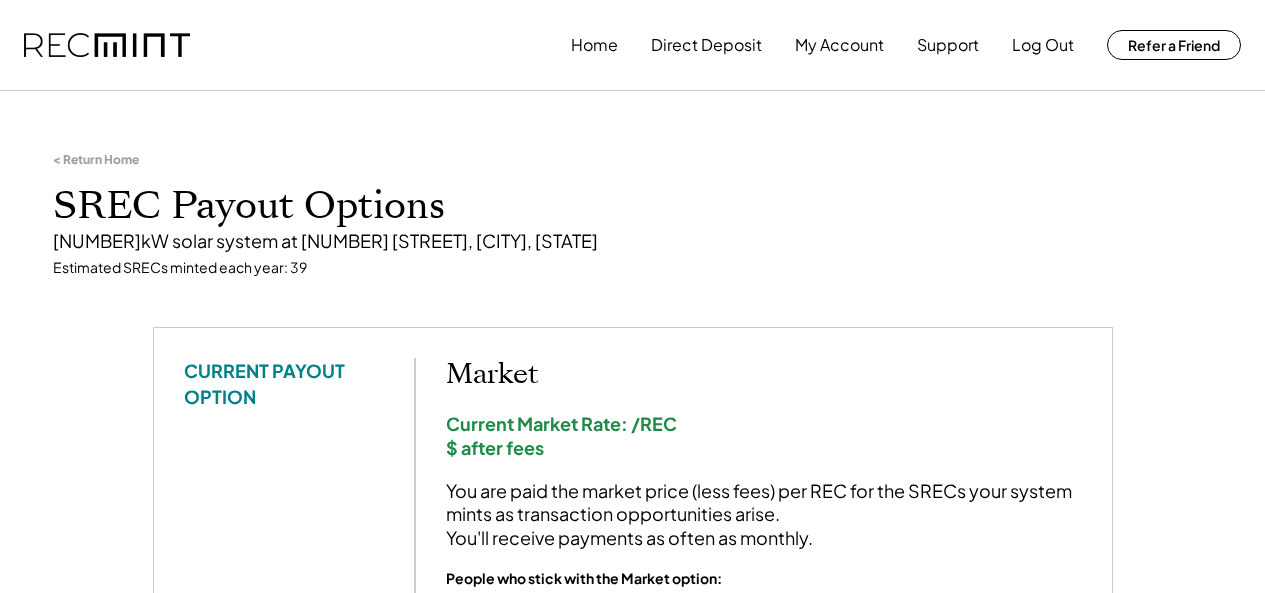 scroll, scrollTop: 0, scrollLeft: 0, axis: both 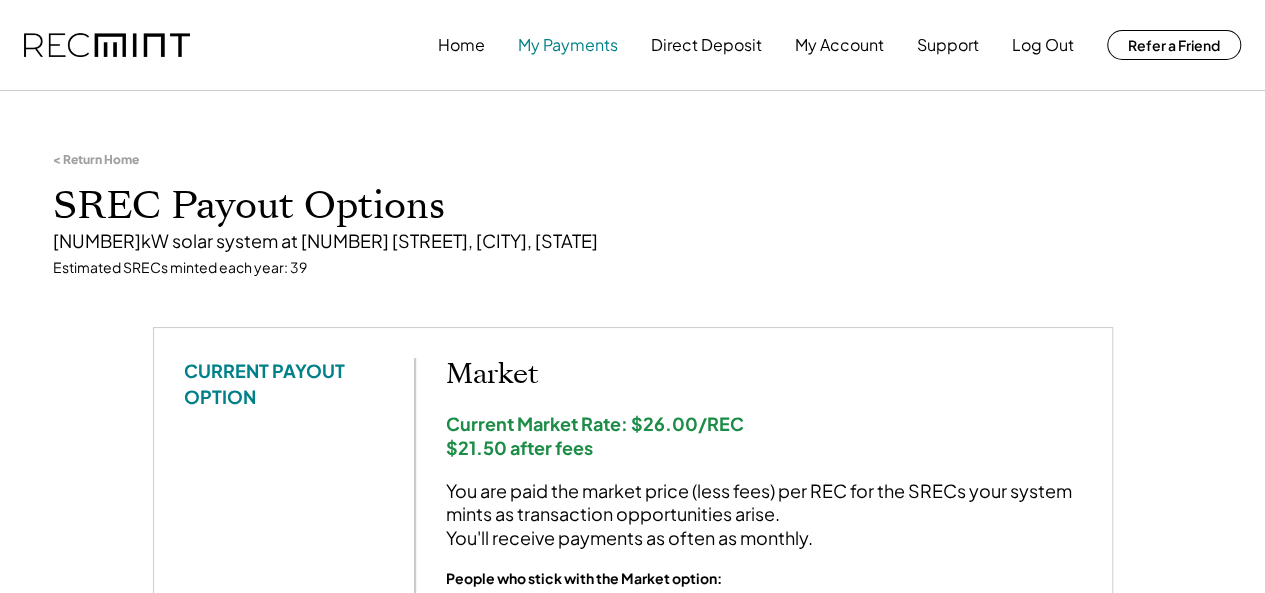 click on "My Payments" at bounding box center (568, 45) 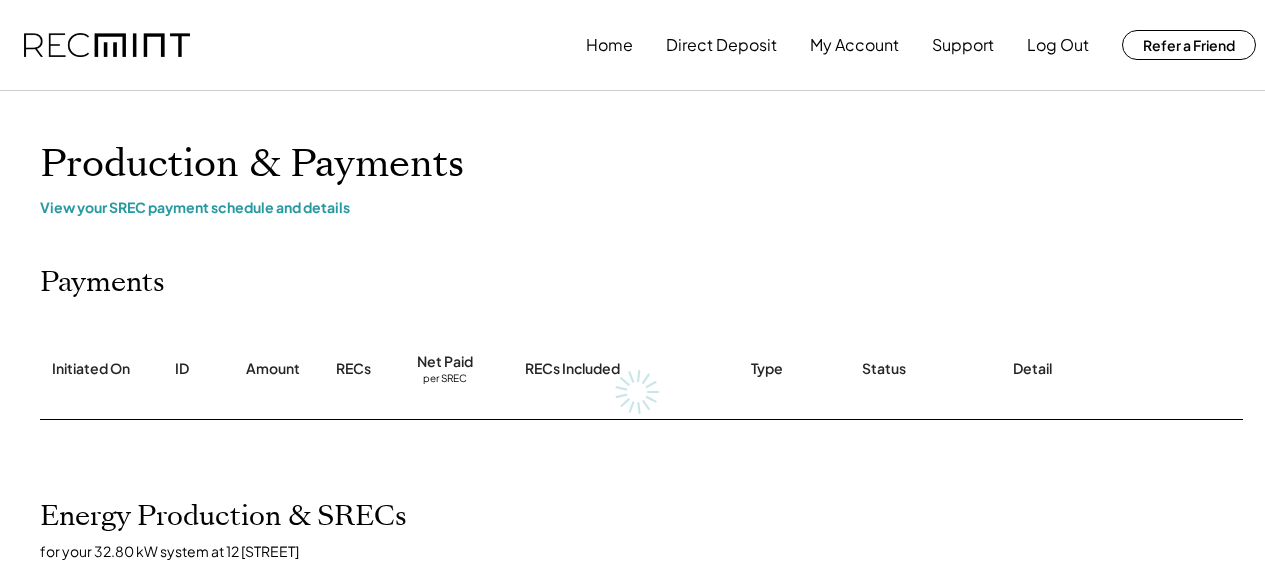 scroll, scrollTop: 0, scrollLeft: 0, axis: both 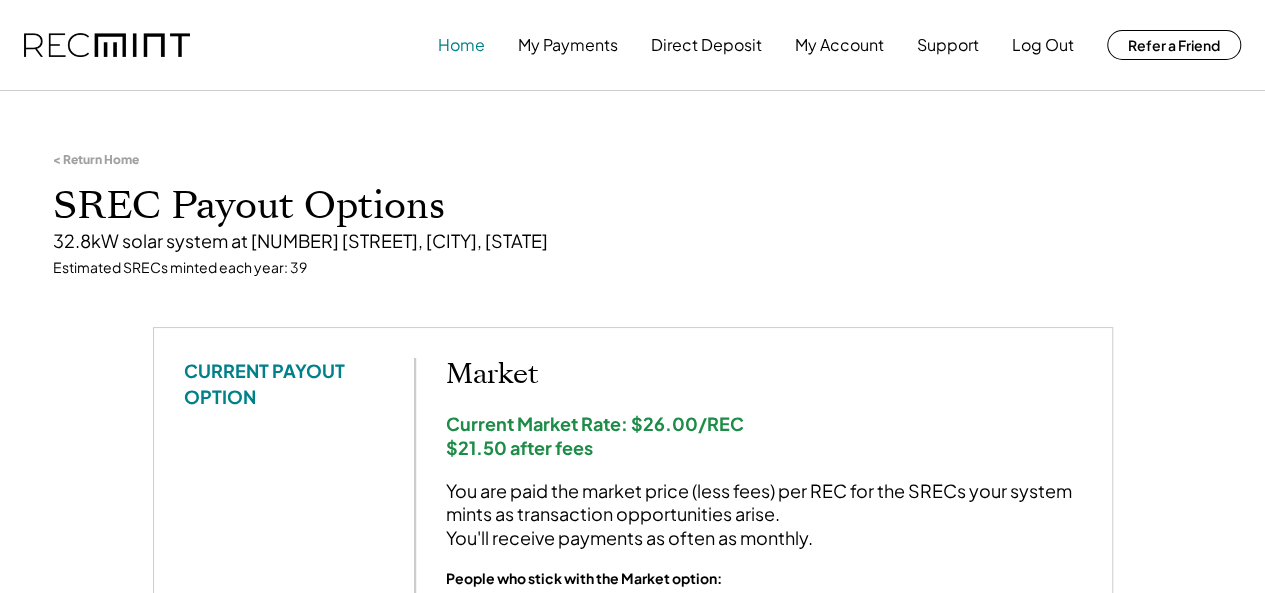 click on "Home" at bounding box center [461, 45] 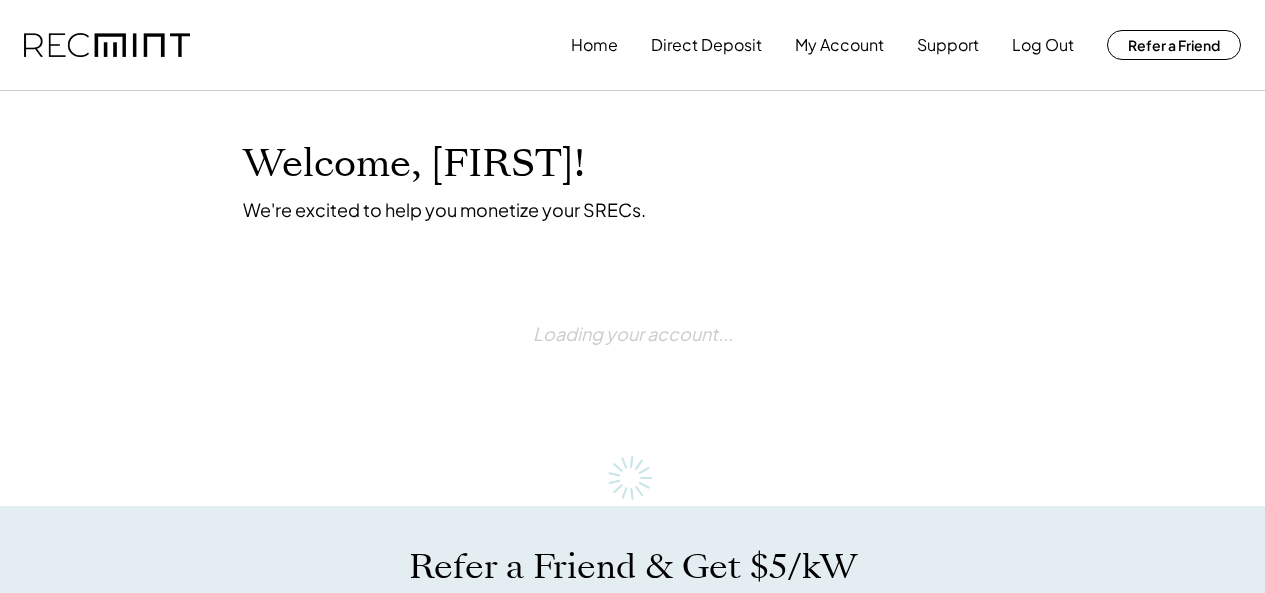 scroll, scrollTop: 0, scrollLeft: 0, axis: both 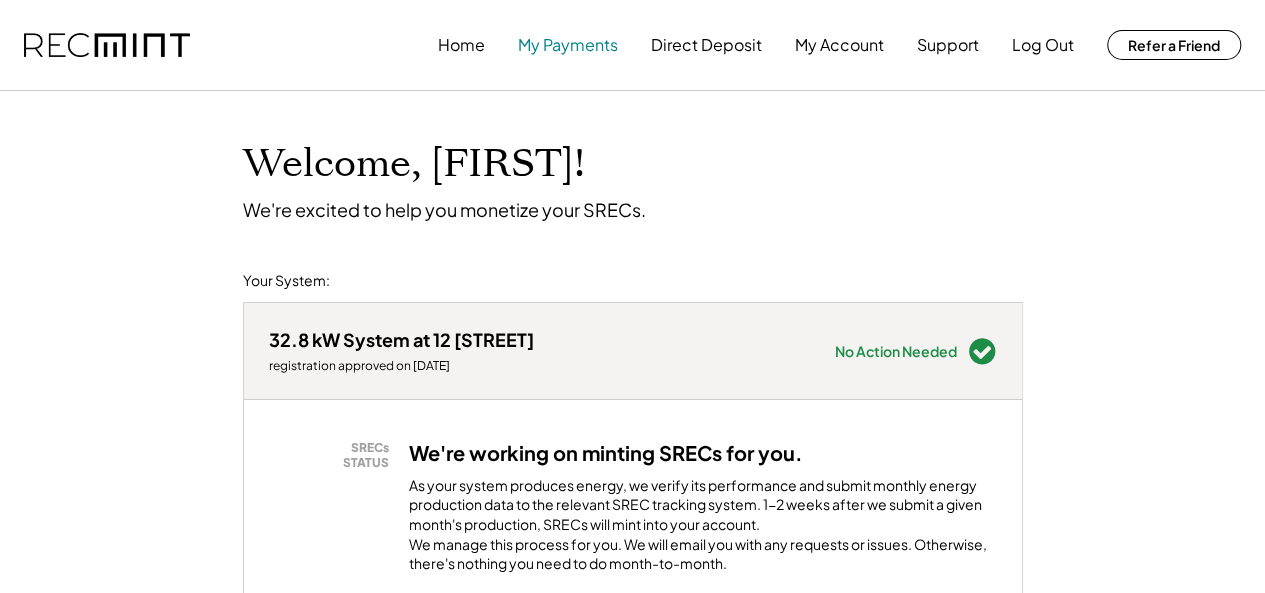 click on "My Payments" at bounding box center (568, 45) 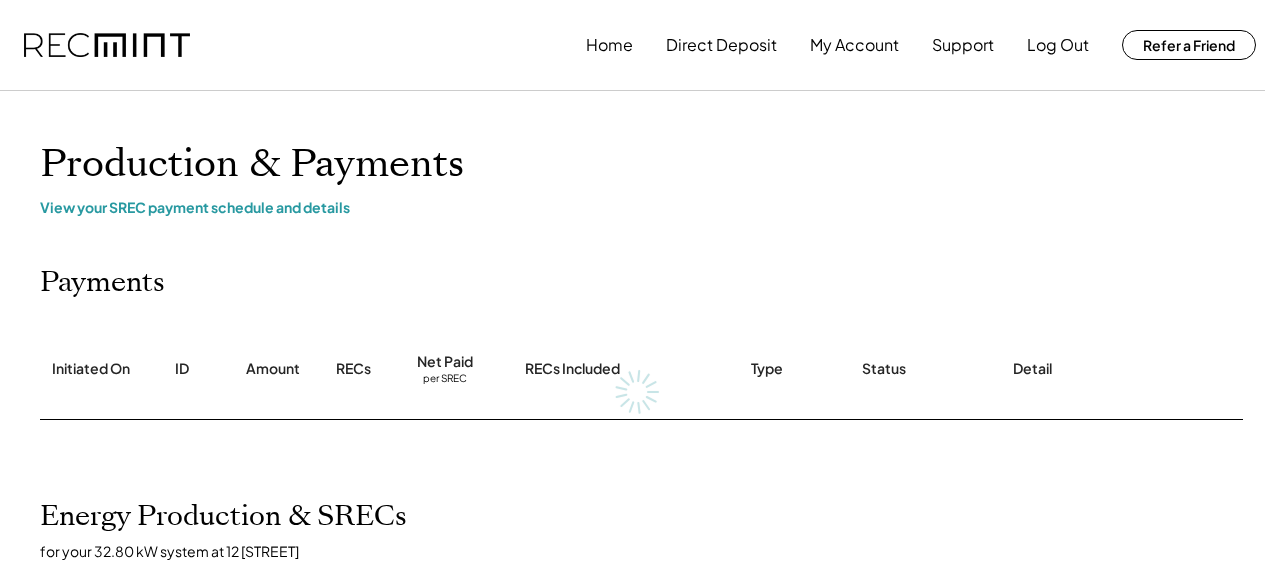 scroll, scrollTop: 0, scrollLeft: 0, axis: both 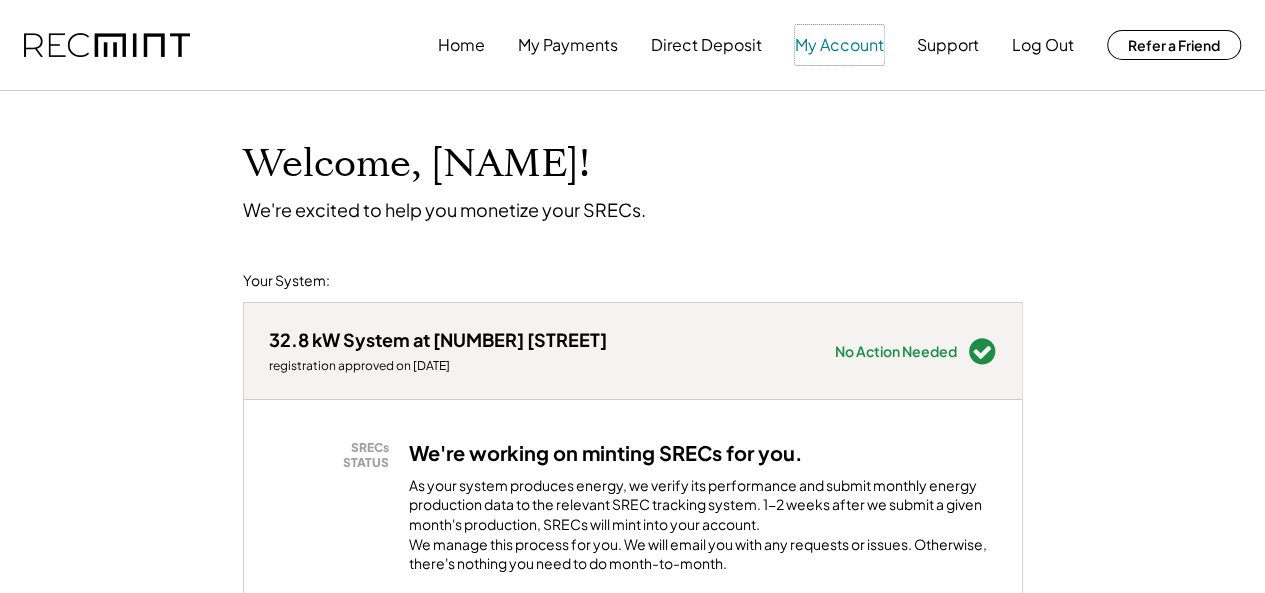 click on "My Account" at bounding box center [839, 45] 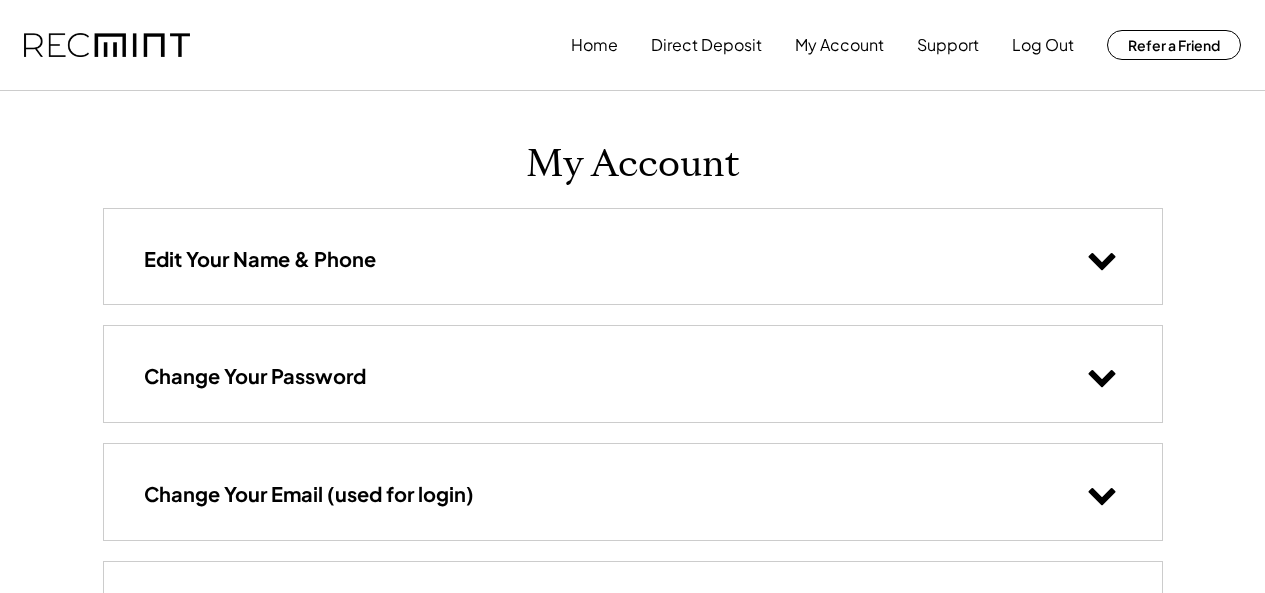 scroll, scrollTop: 0, scrollLeft: 0, axis: both 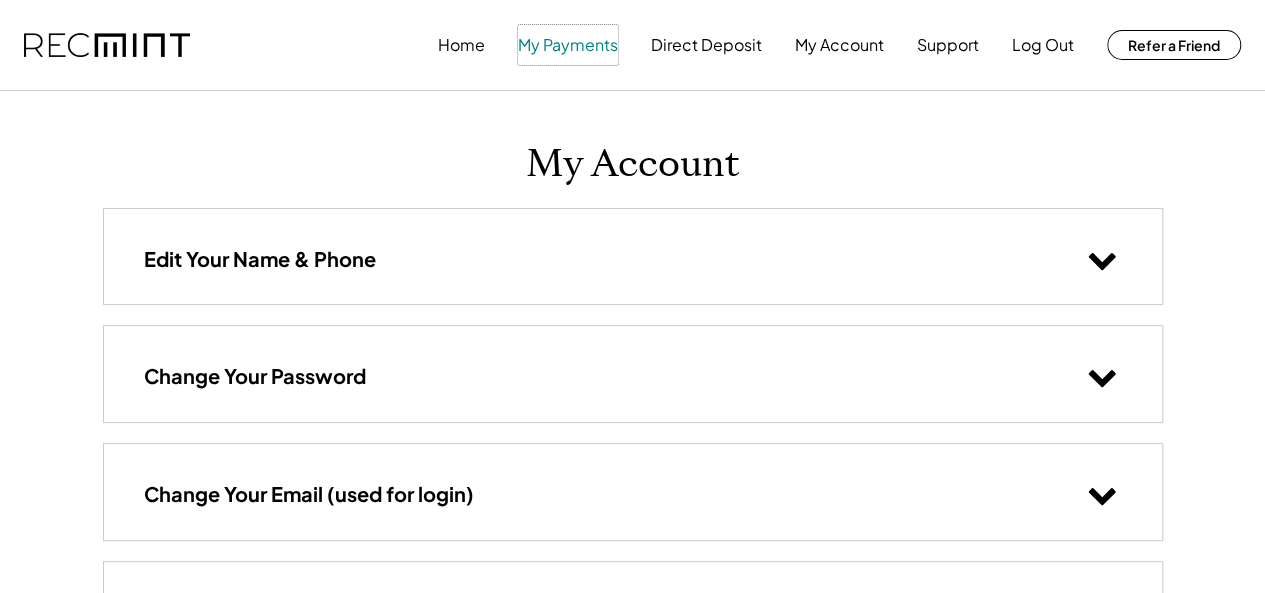 click on "My Payments" at bounding box center (568, 45) 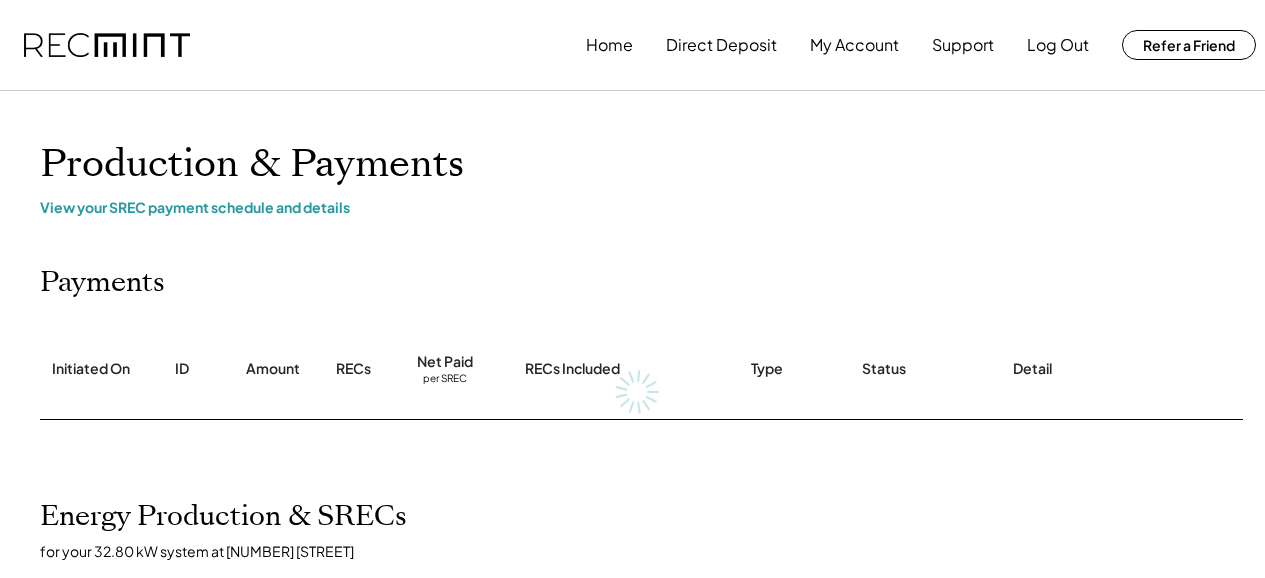 scroll, scrollTop: 0, scrollLeft: 0, axis: both 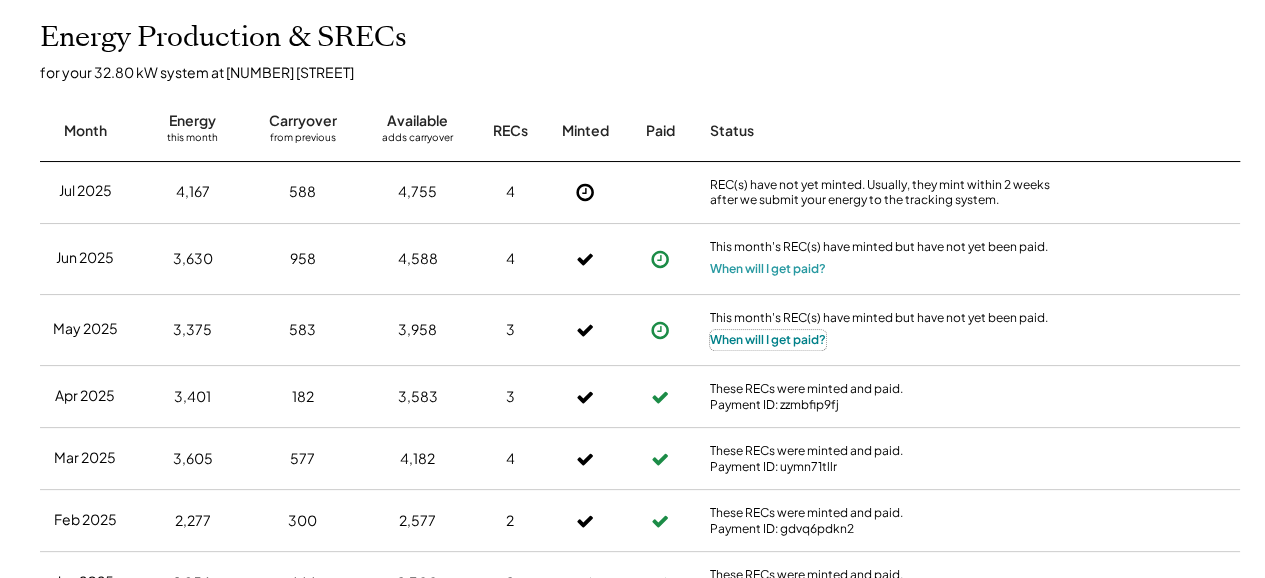 click on "When will I get paid?" at bounding box center (768, 340) 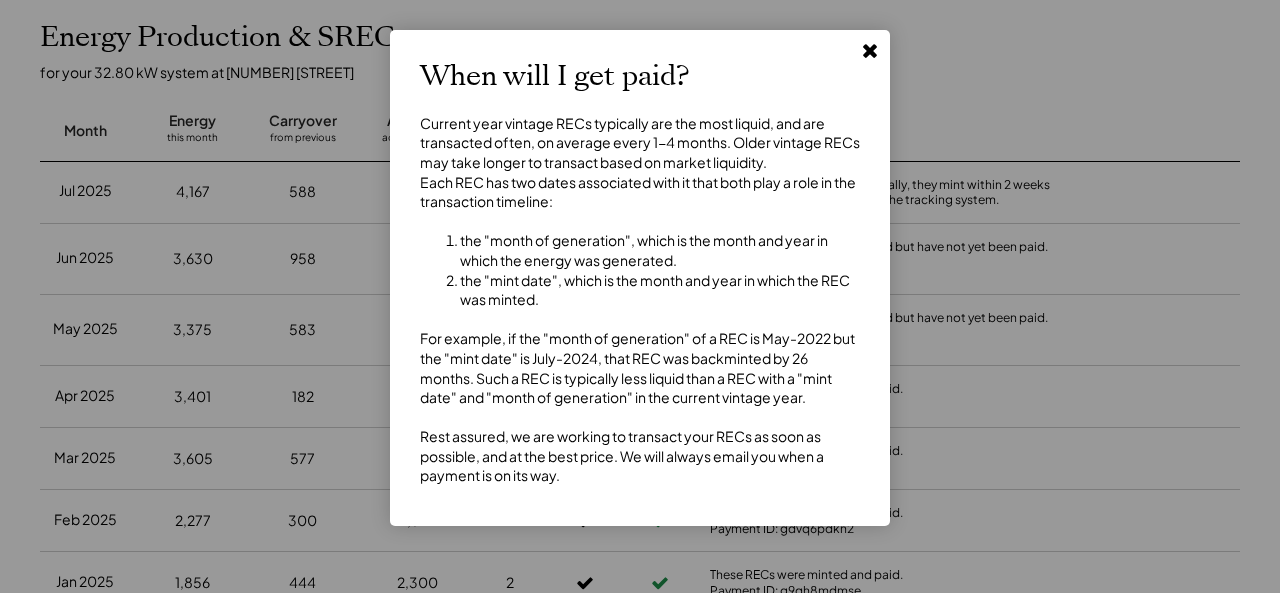 click 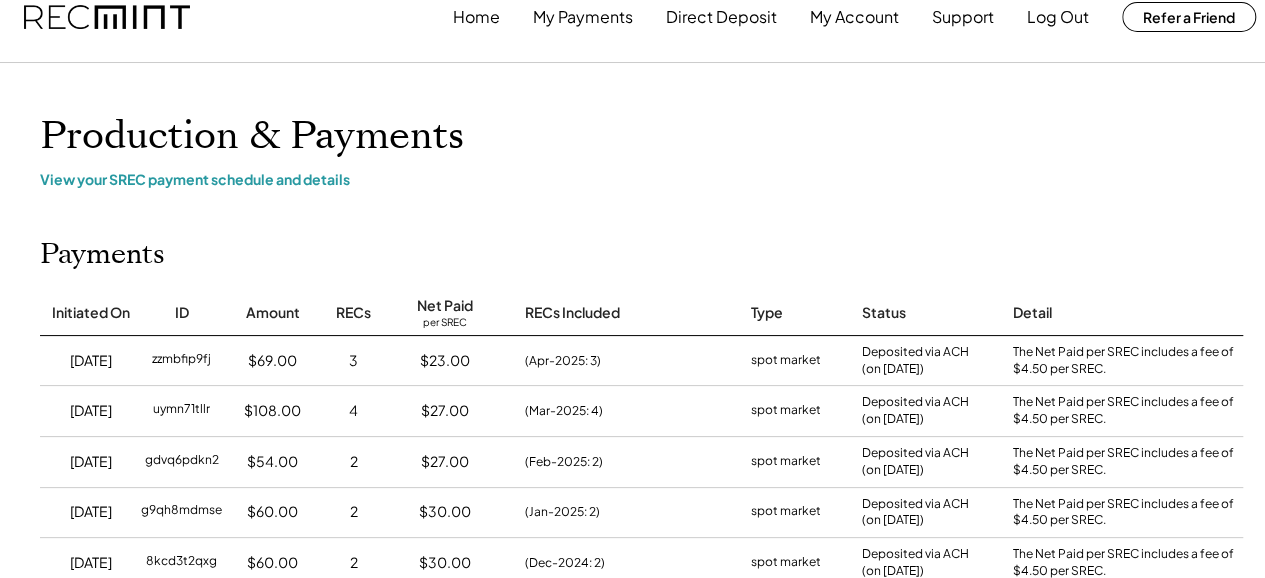 scroll, scrollTop: 25, scrollLeft: 0, axis: vertical 